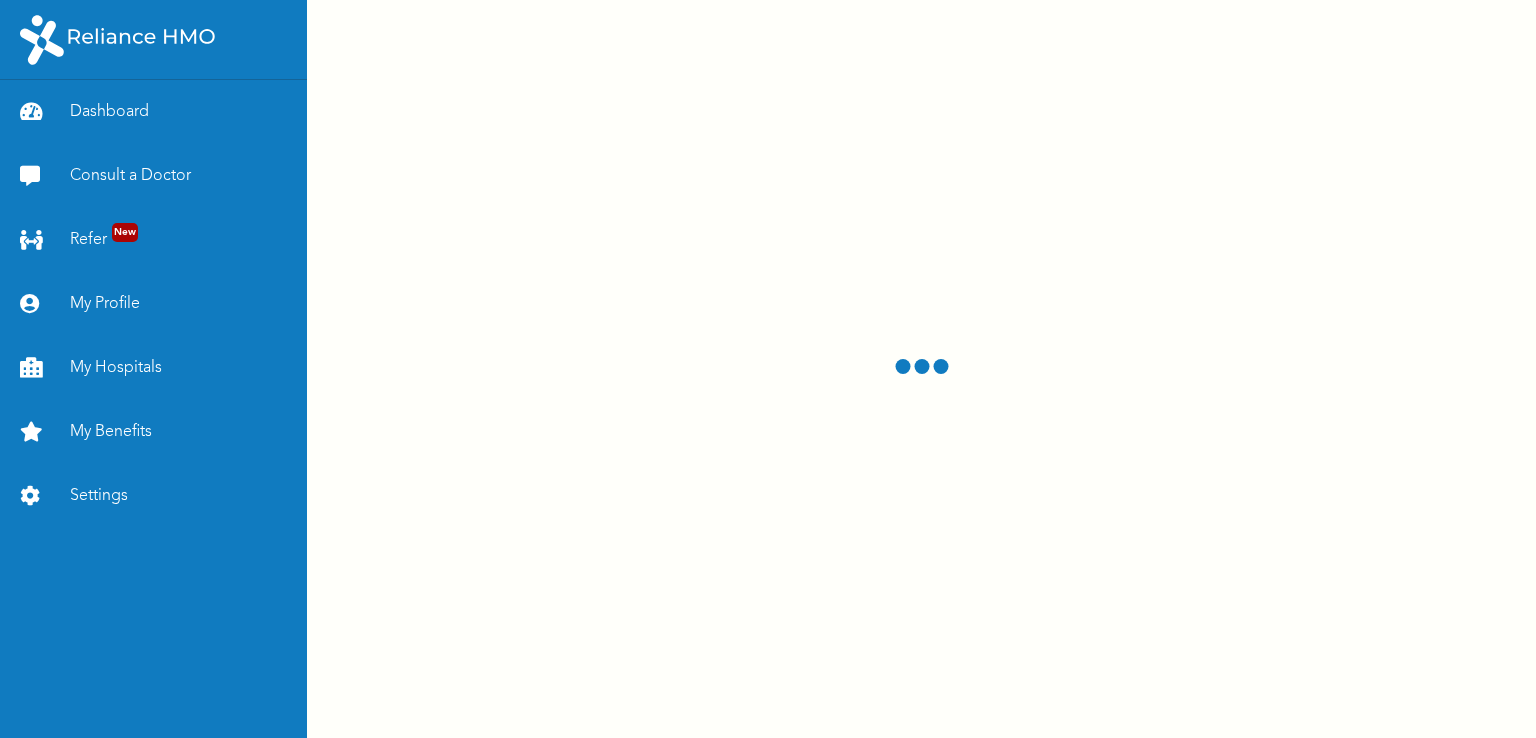 scroll, scrollTop: 0, scrollLeft: 0, axis: both 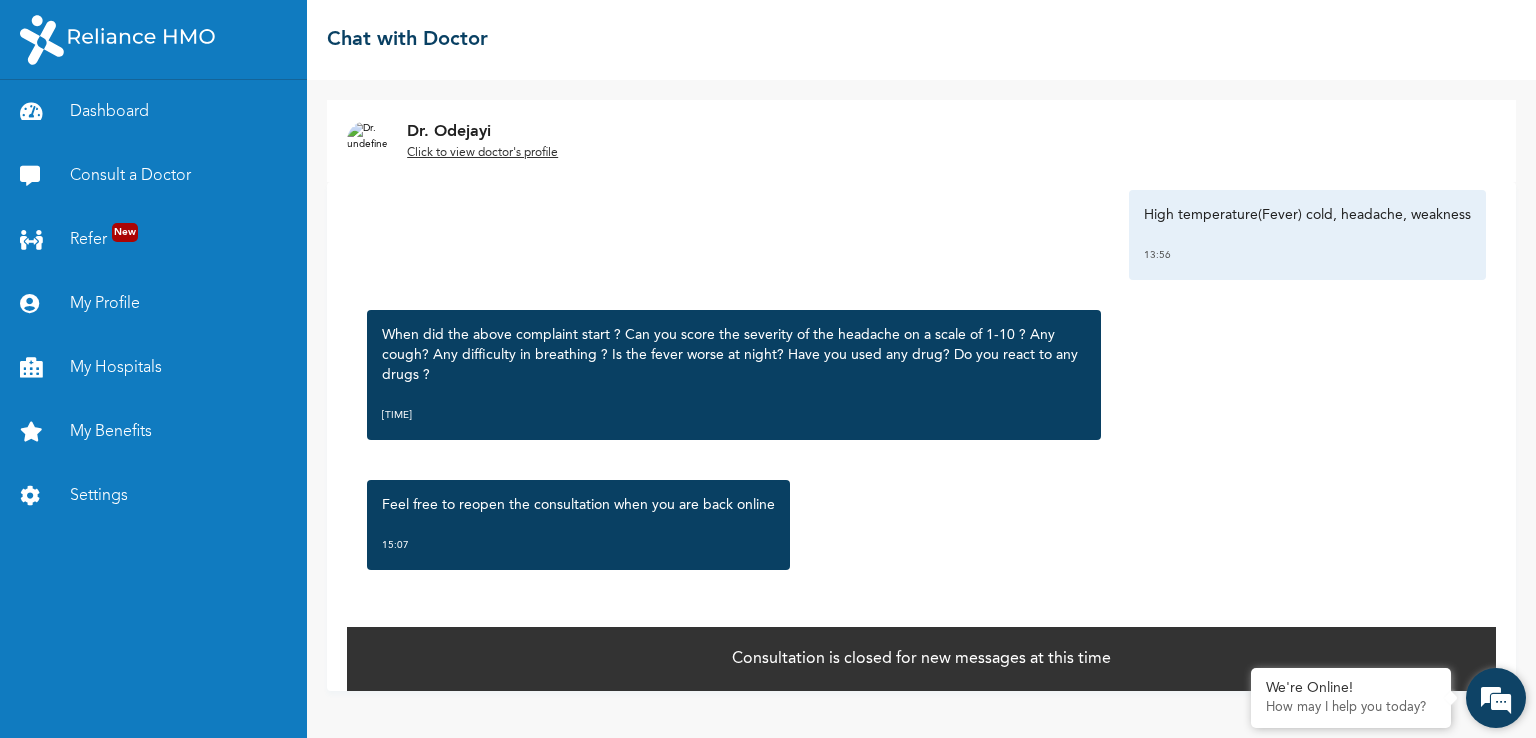 click at bounding box center [1496, 698] 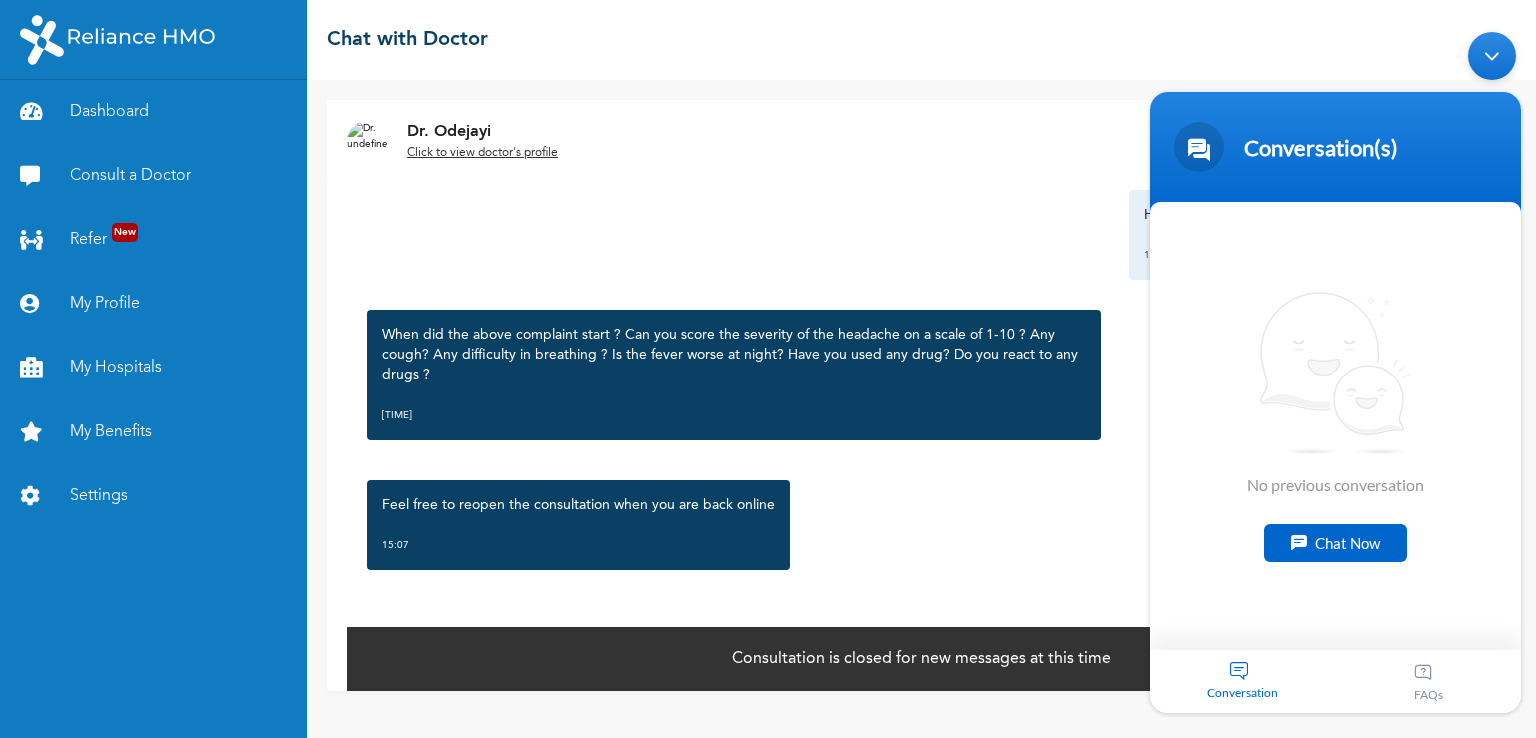 click on "Dr. [LAST] Click to view doctor's profile" at bounding box center [921, 141] 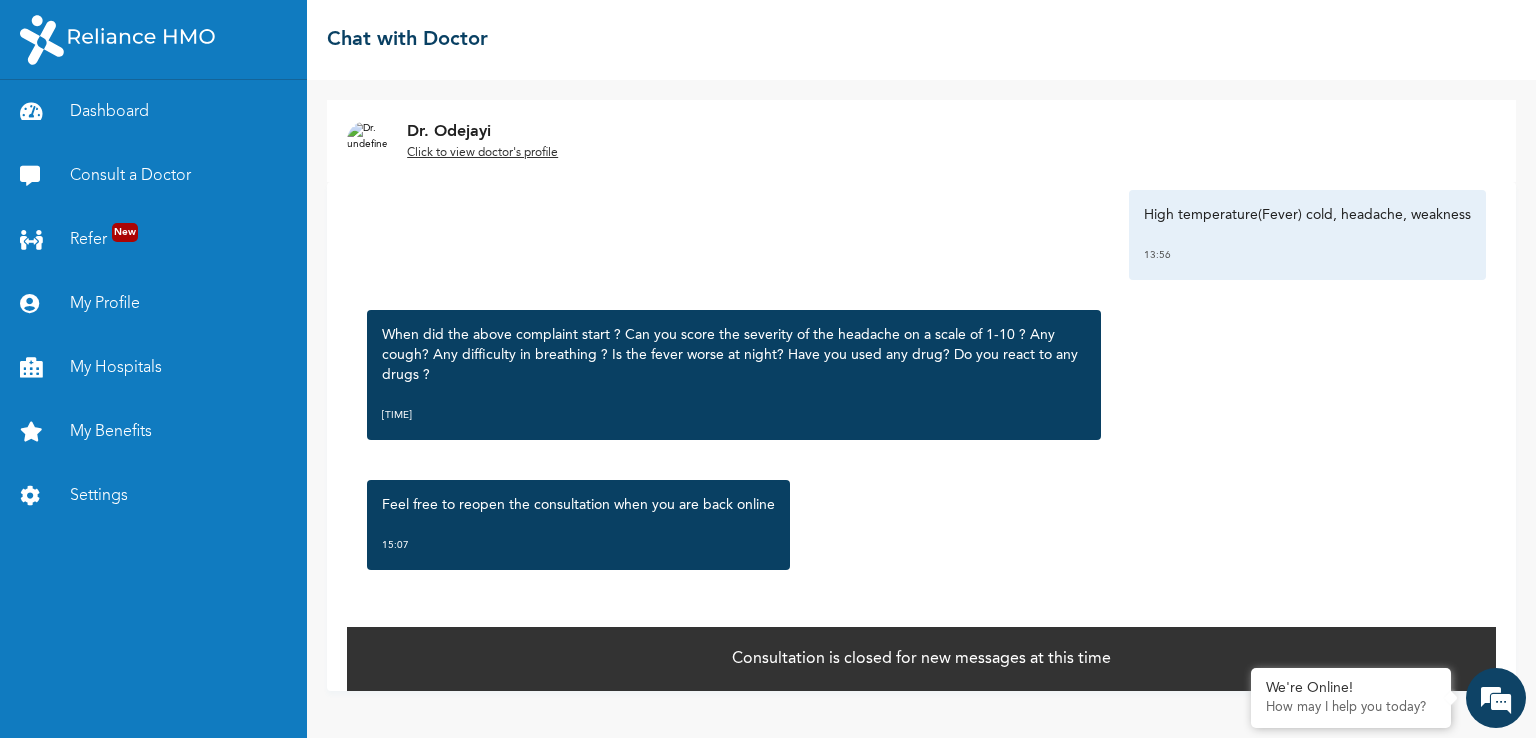 click on "High temperature(Fever) cold, headache, weakness 13:56" at bounding box center (1307, 235) 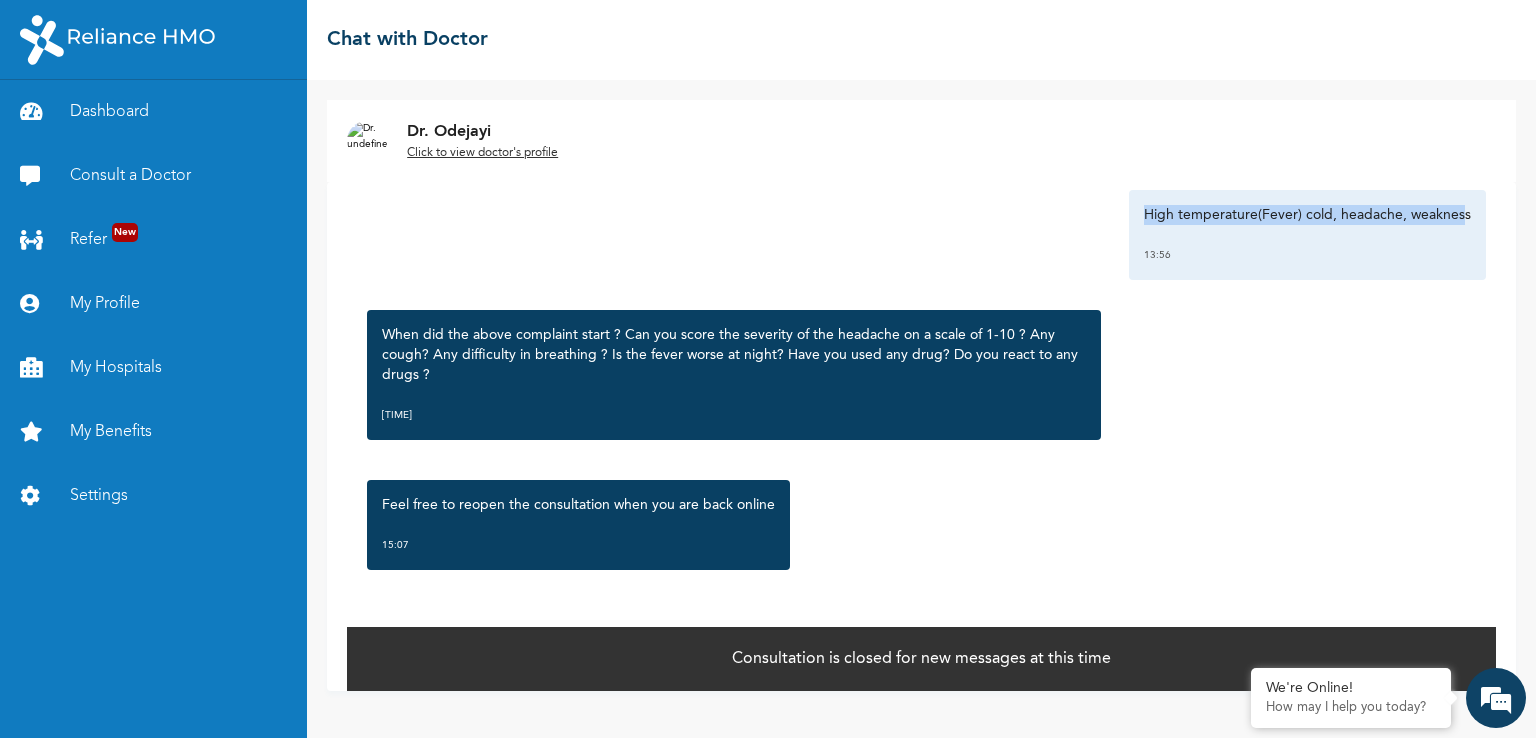 drag, startPoint x: 1452, startPoint y: 217, endPoint x: 1128, endPoint y: 202, distance: 324.34705 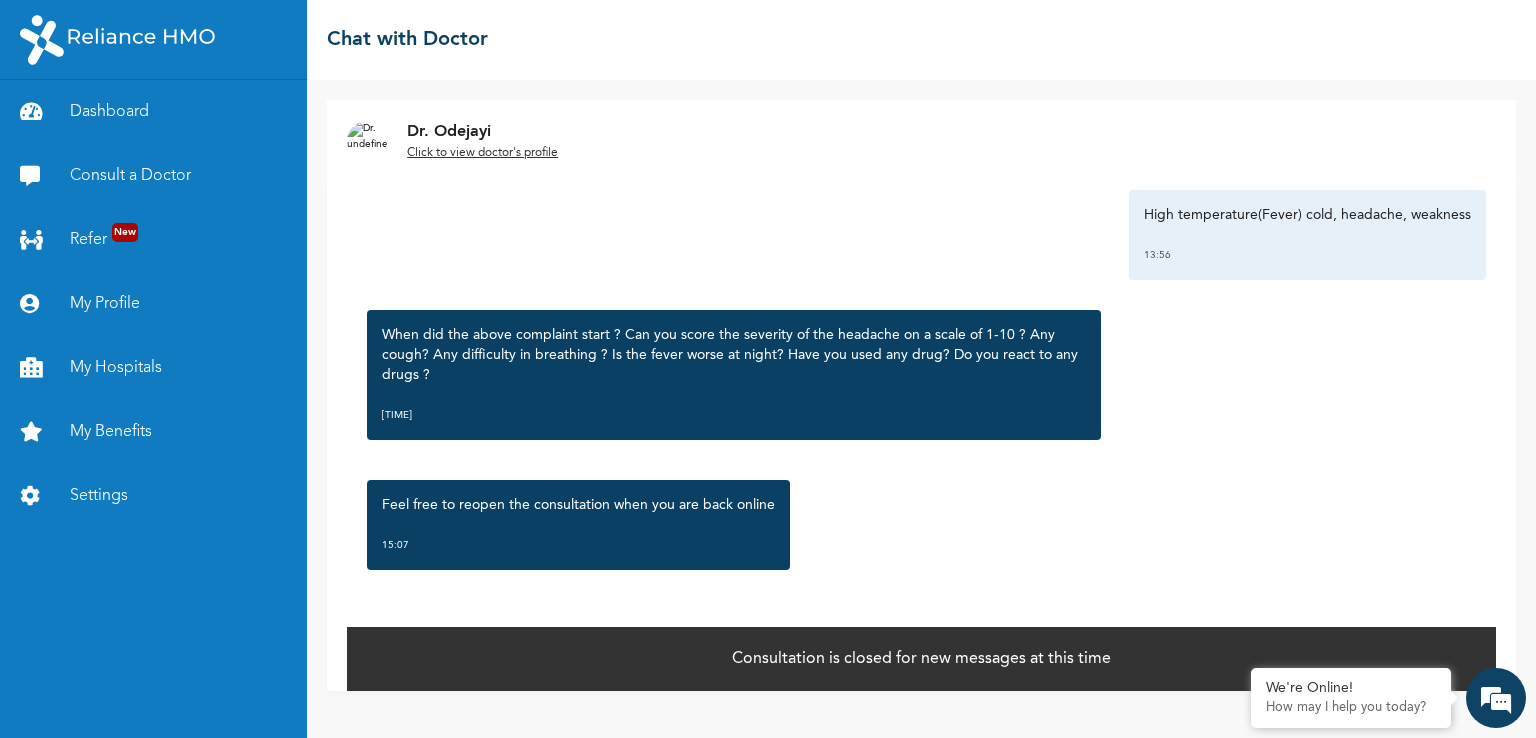 drag, startPoint x: 845, startPoint y: 261, endPoint x: 844, endPoint y: 237, distance: 24.020824 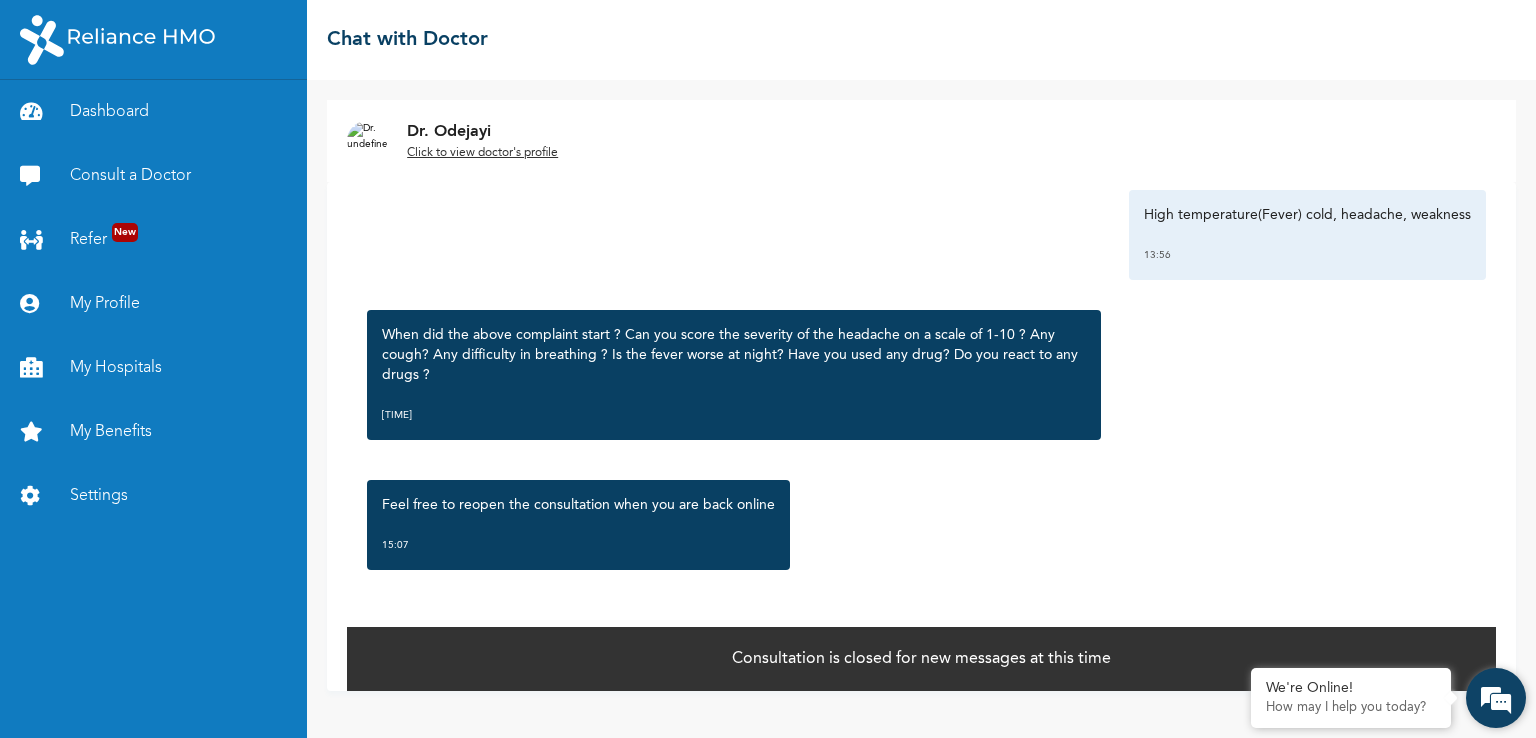 click at bounding box center [1496, 698] 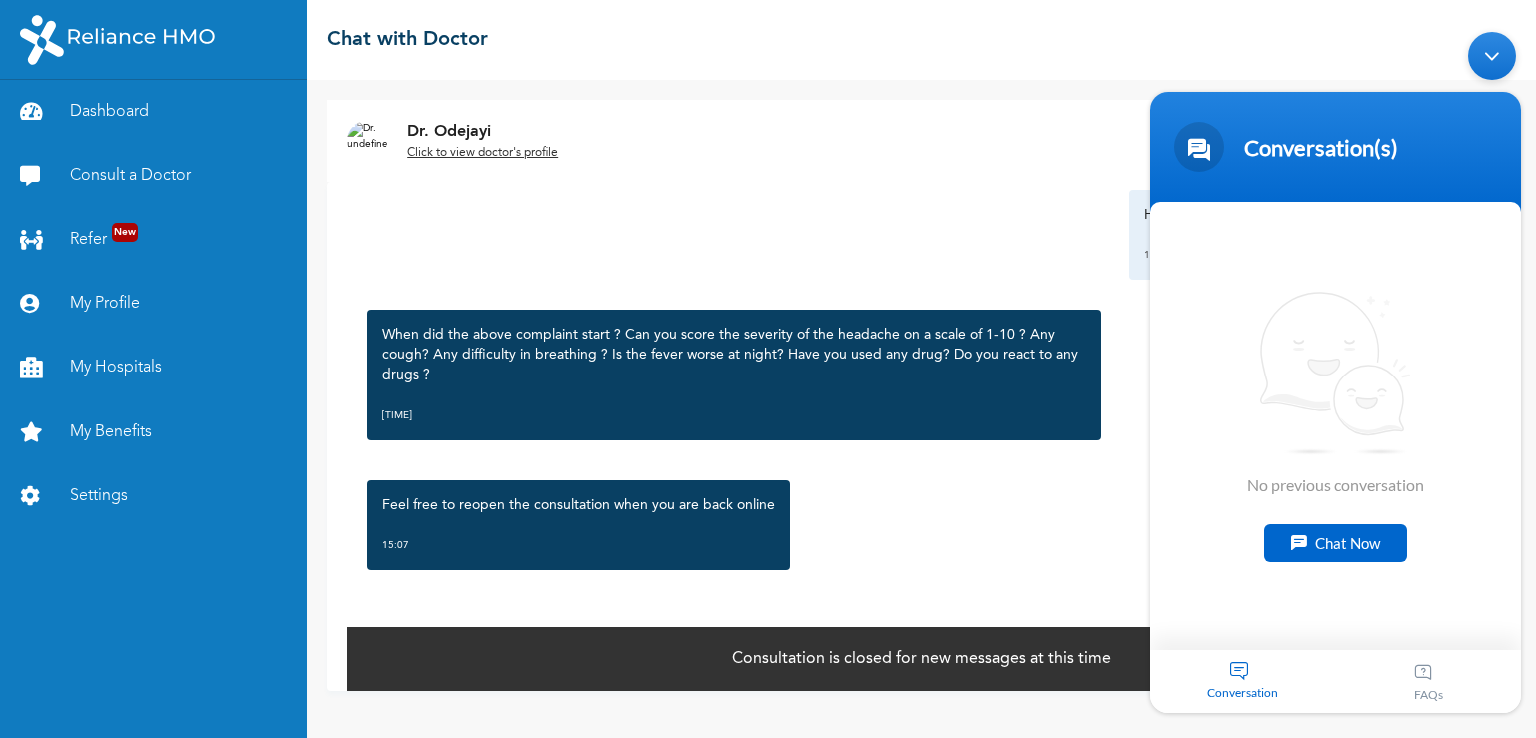 click on "Chat Now" at bounding box center [1335, 542] 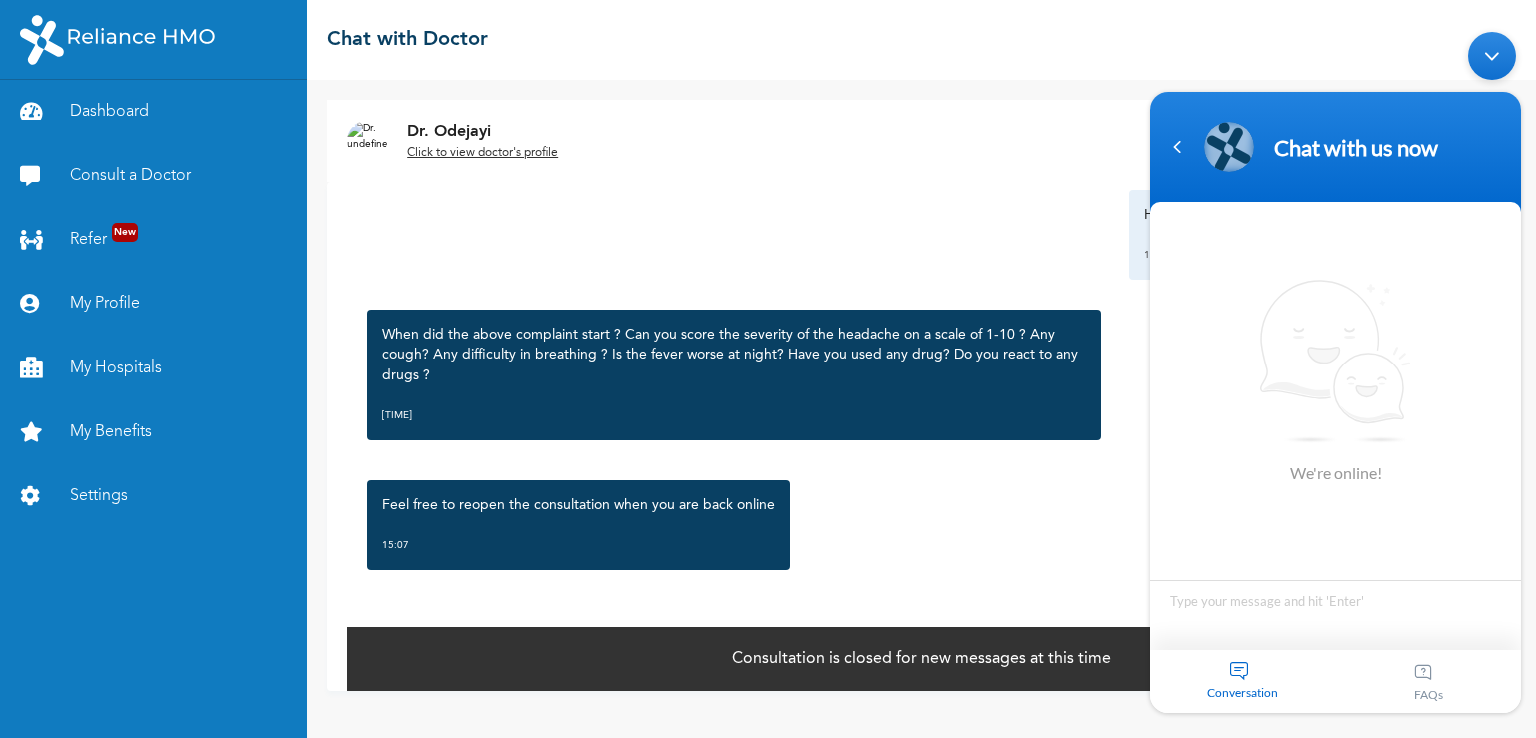 click at bounding box center (1335, 614) 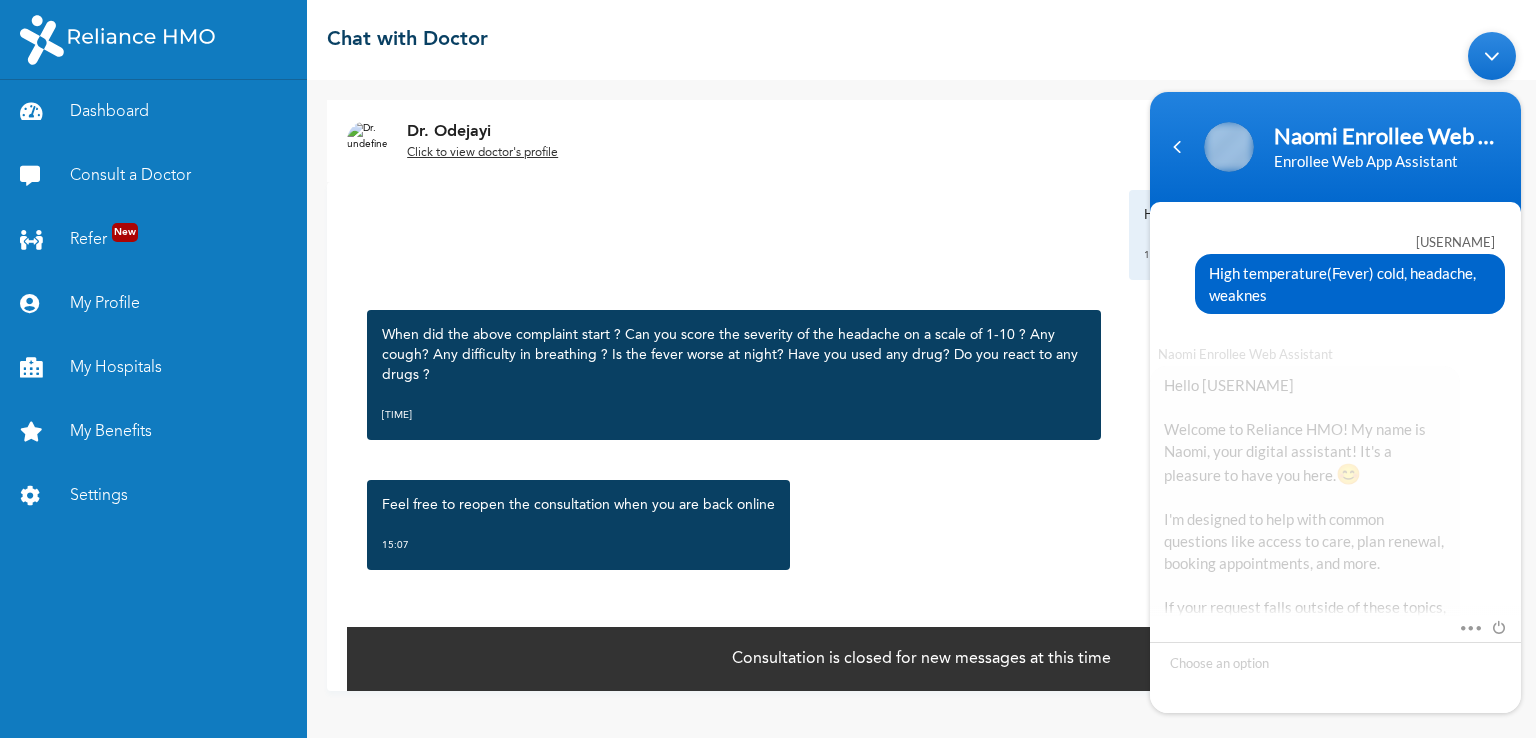 scroll, scrollTop: 243, scrollLeft: 0, axis: vertical 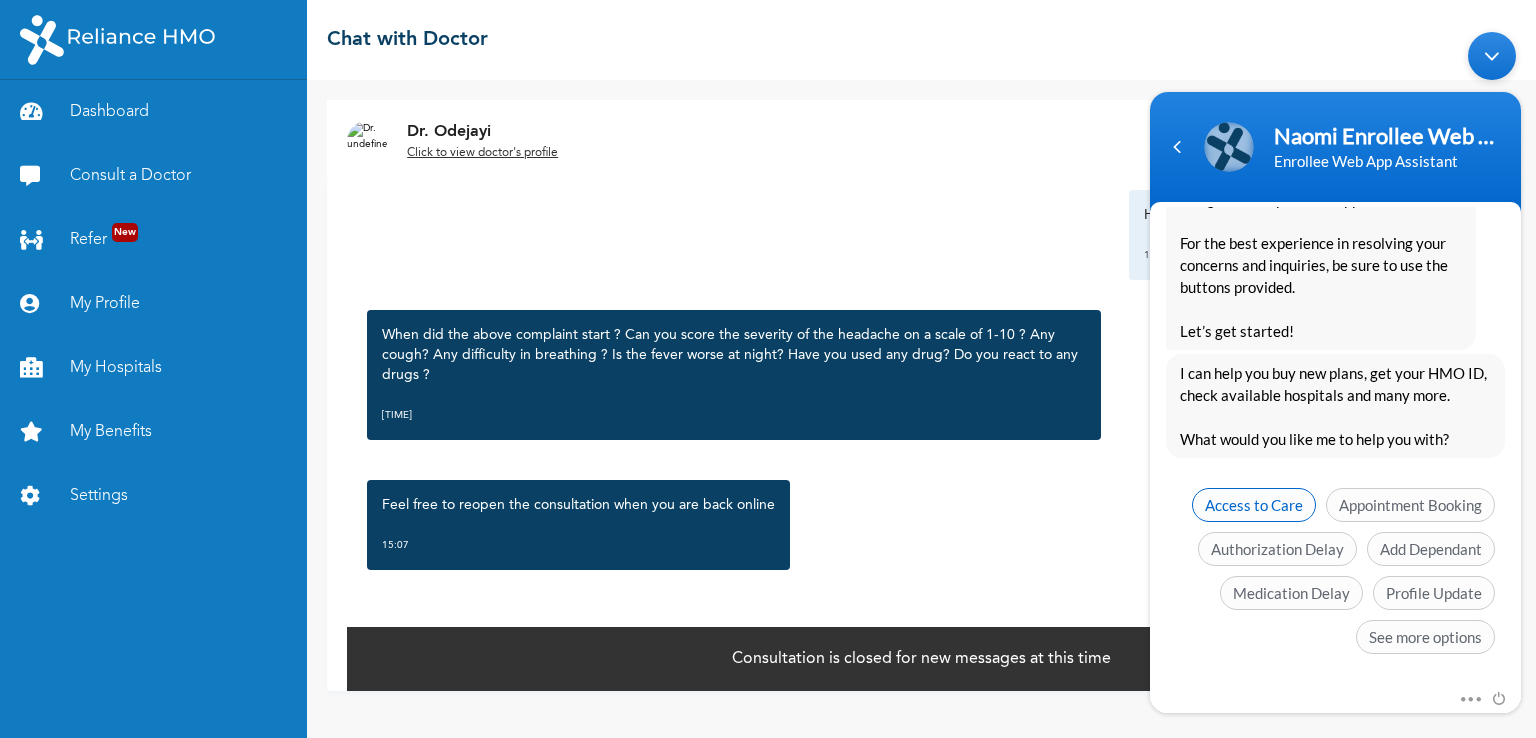 click on "Access to Care" at bounding box center (1254, 504) 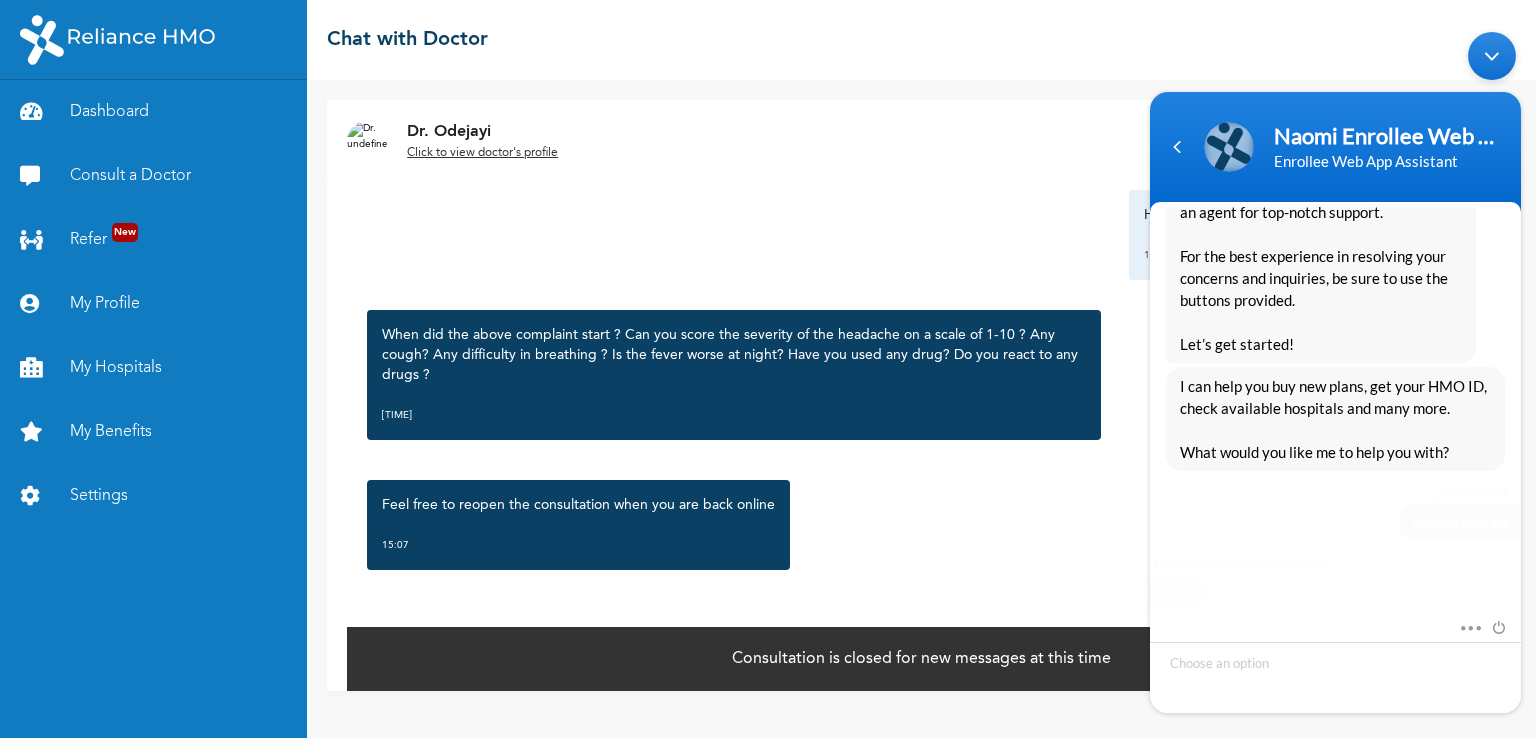 scroll, scrollTop: 436, scrollLeft: 0, axis: vertical 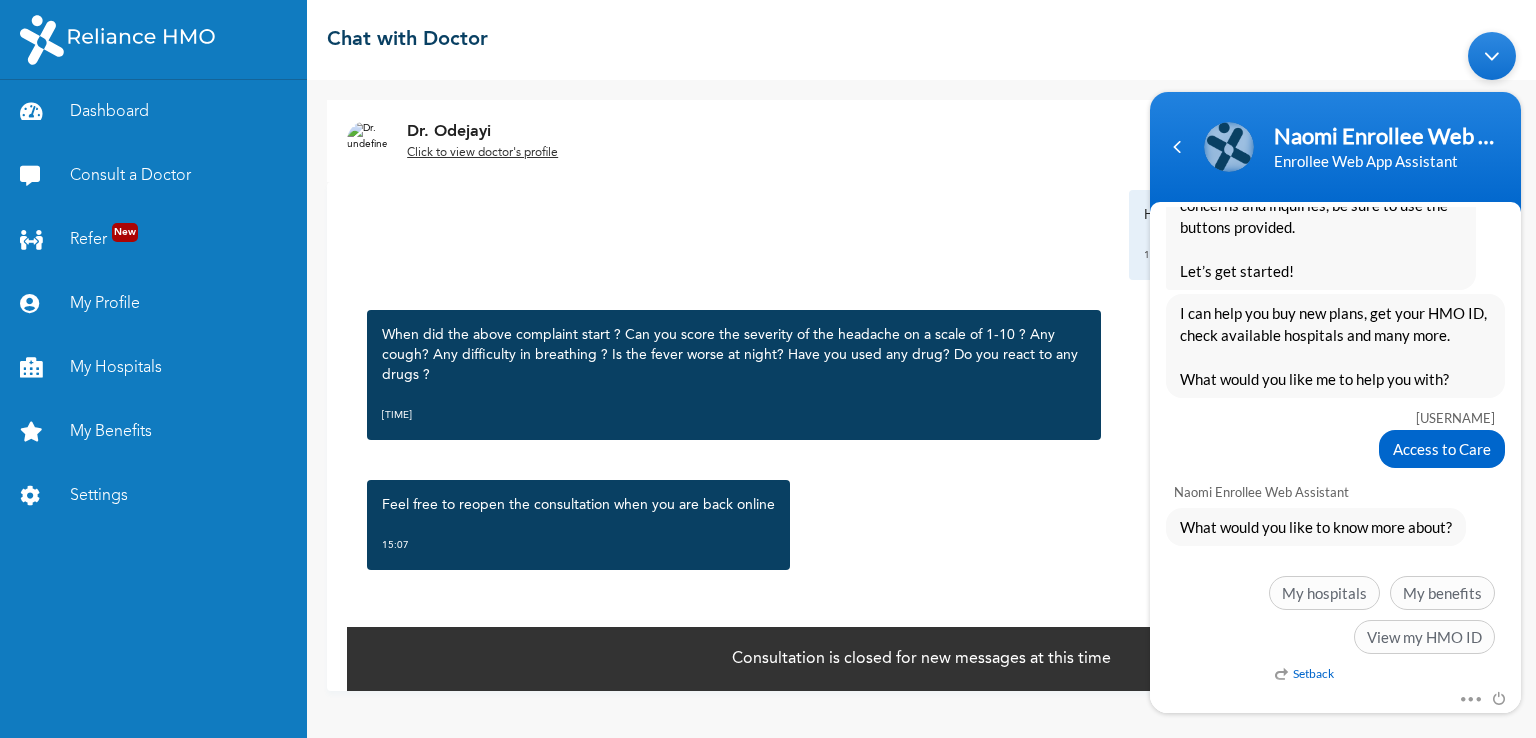 click on "Dr. [LAST] Click to view doctor's profile Saturday, August 2nd 2025 High temperature(Fever) cold, headache, weakness 13:56 When did the above complaint start ?
Can you score the severity of the headache on a scale of 1-10 ?
Any cough?
Any difficulty in breathing ?
Is the fever worse at night?
Have you used any drug?
Do you react to any drugs ? 13:57 Feel free to reopen the consultation when you are back online 15:07 * Consultation is closed for new messages at this time" at bounding box center [921, 409] 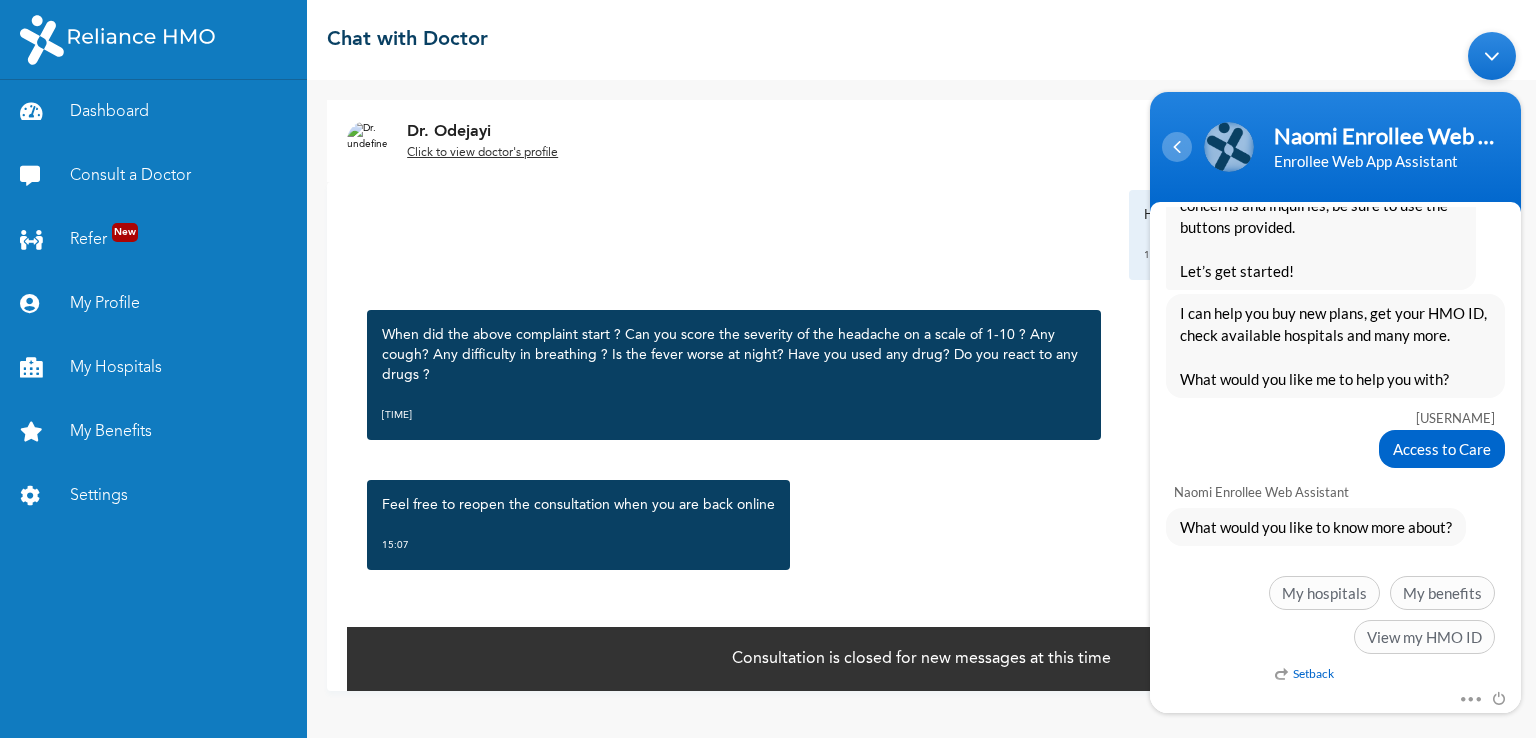 click at bounding box center [1177, 146] 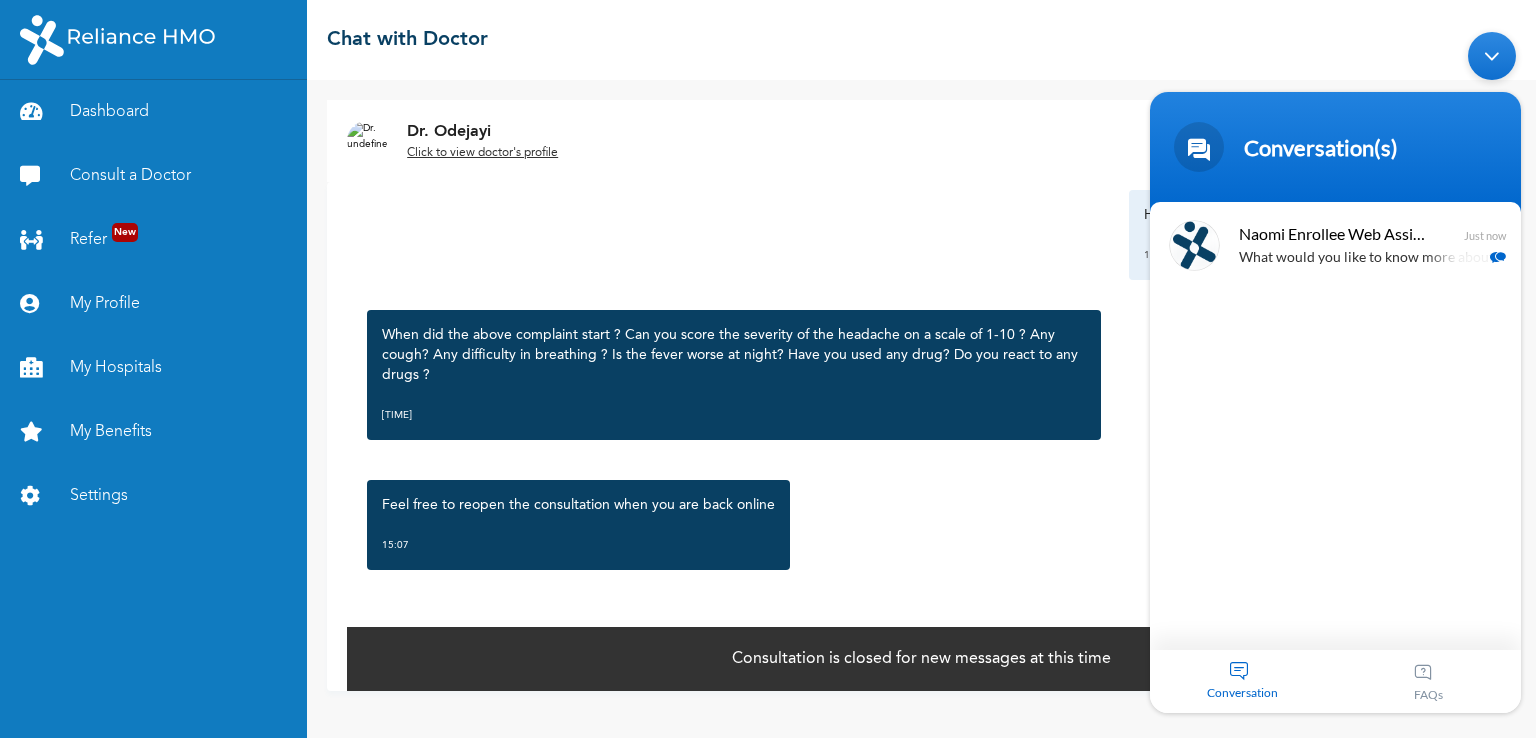 click at bounding box center [1492, 55] 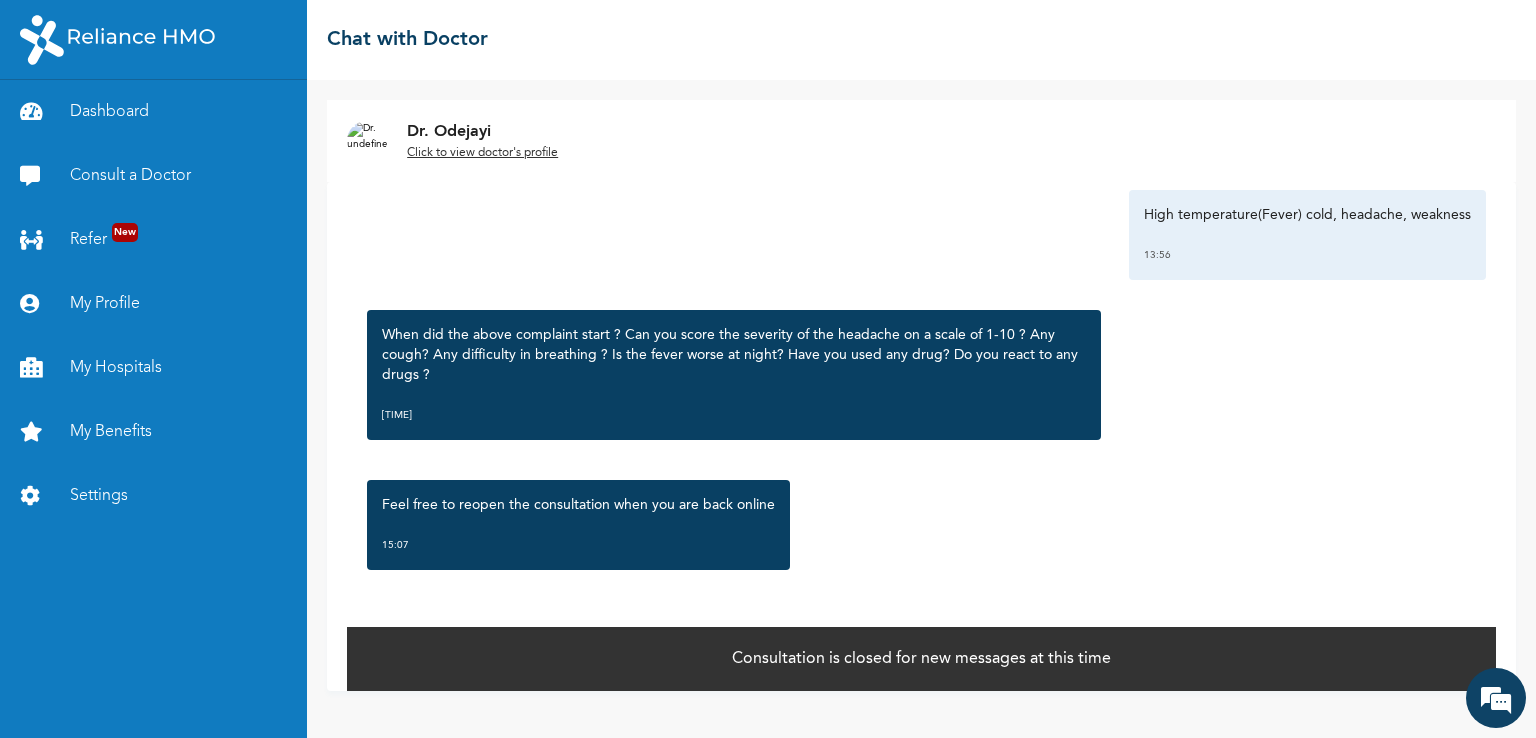 click on "Consultation is closed for new messages at this time" at bounding box center (921, 659) 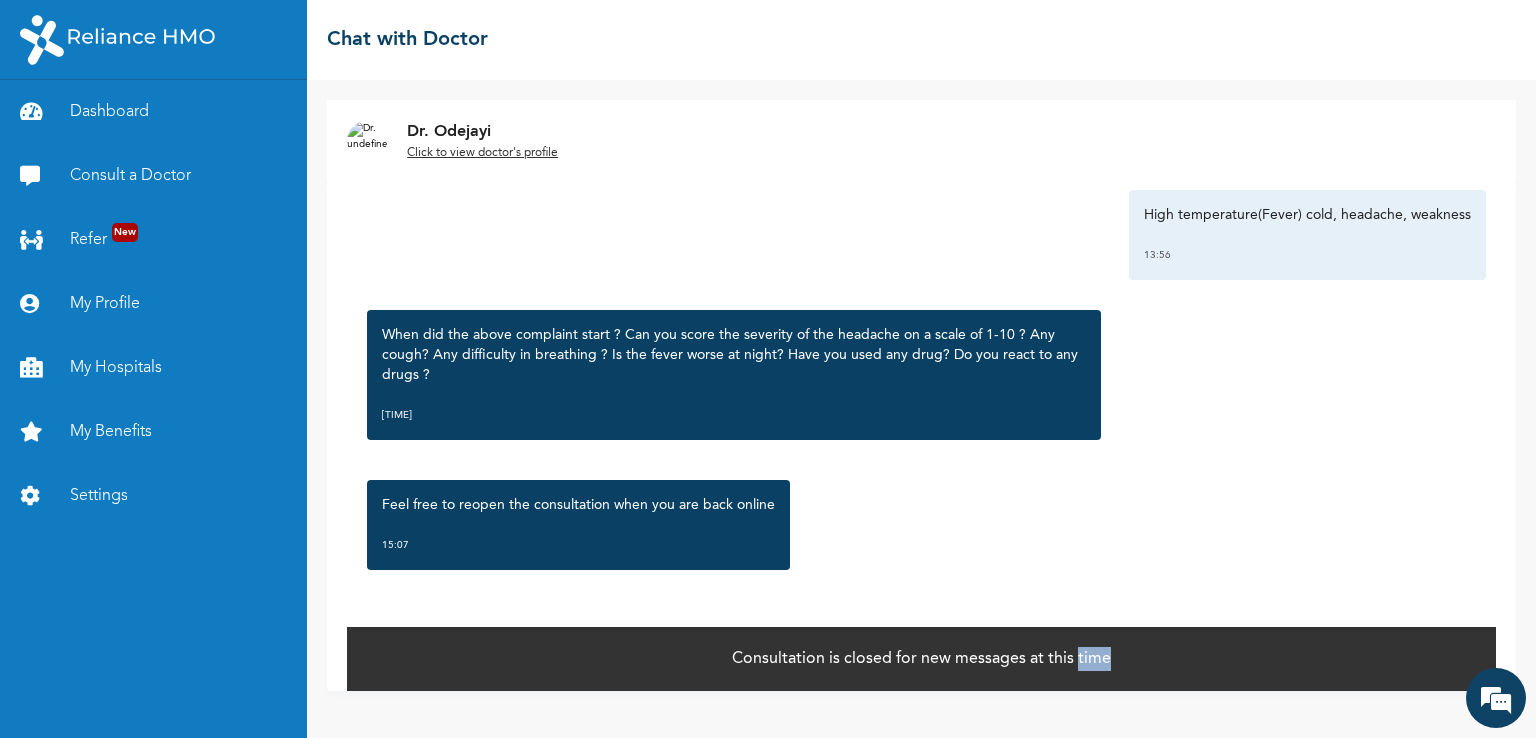 click on "Consultation is closed for new messages at this time" at bounding box center [921, 659] 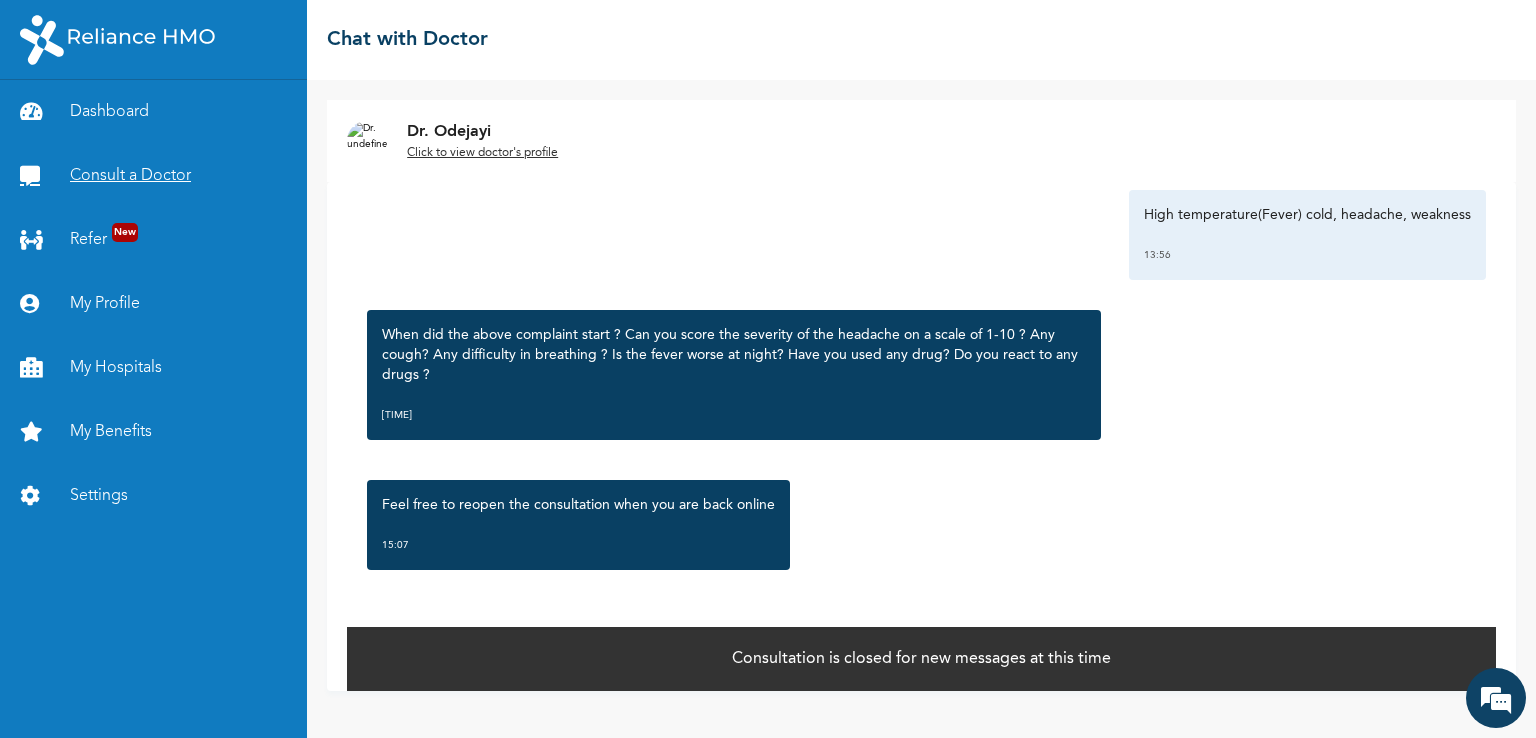 click on "Consult a Doctor" at bounding box center (153, 176) 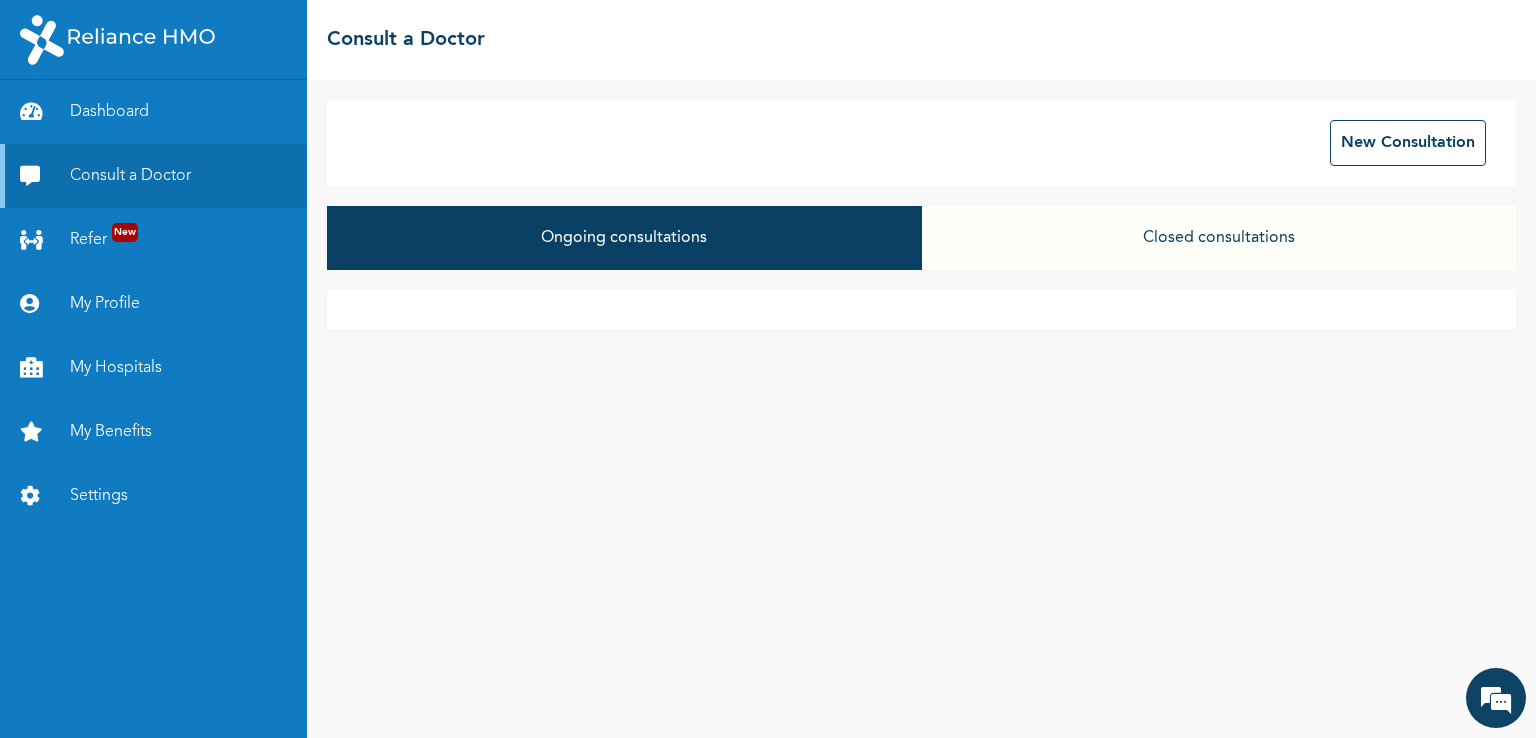 click on "Closed consultations" at bounding box center [1219, 238] 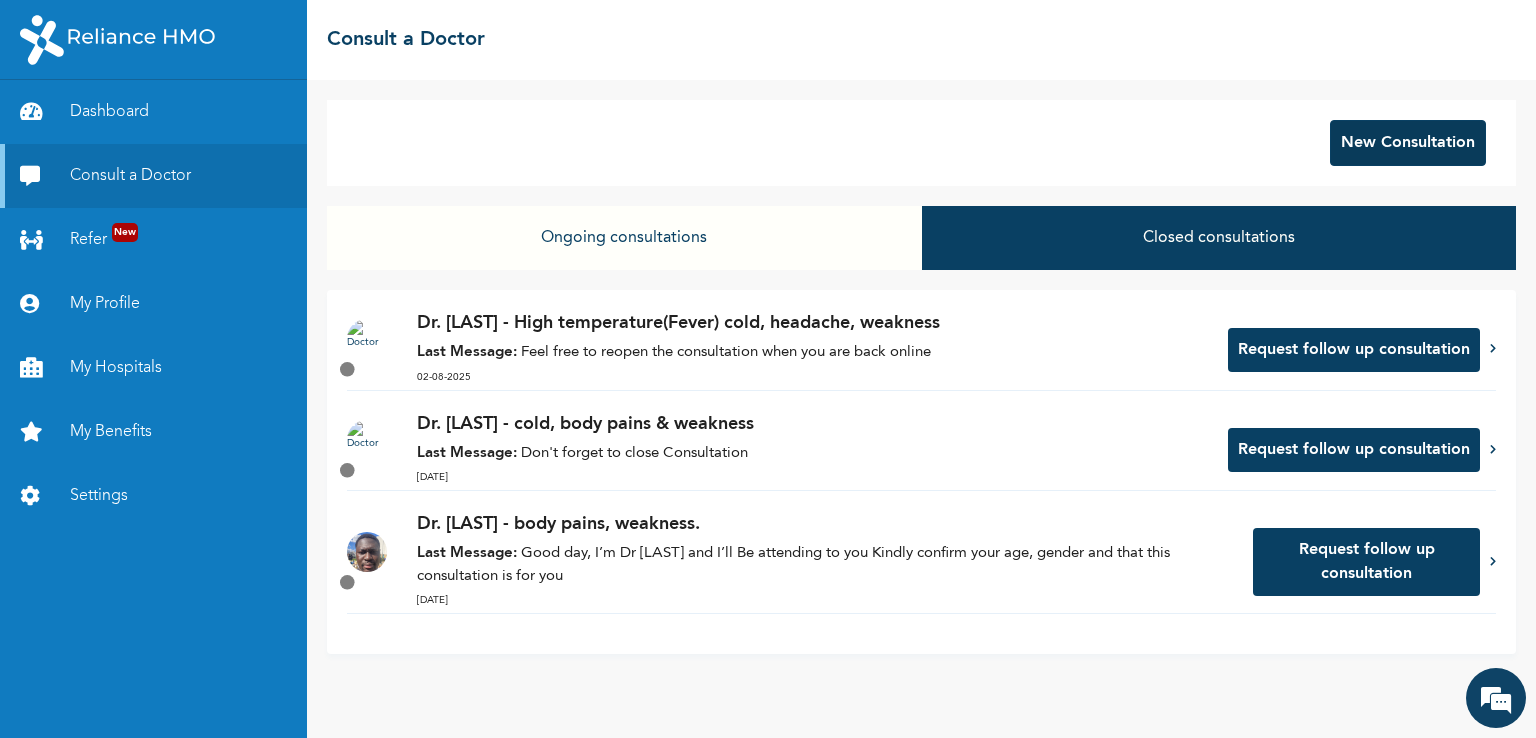 click on "New Consultation" at bounding box center [1408, 143] 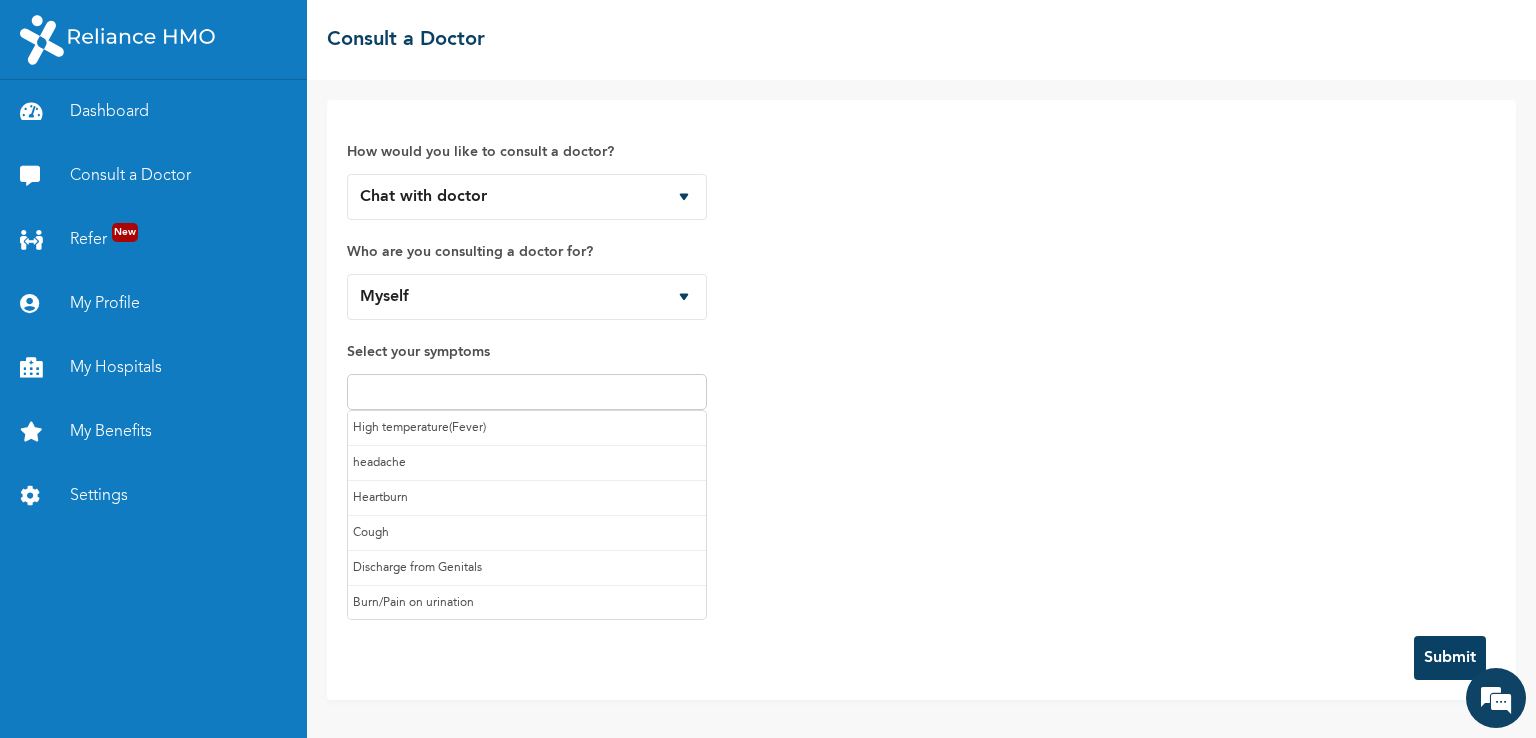 click at bounding box center [527, 392] 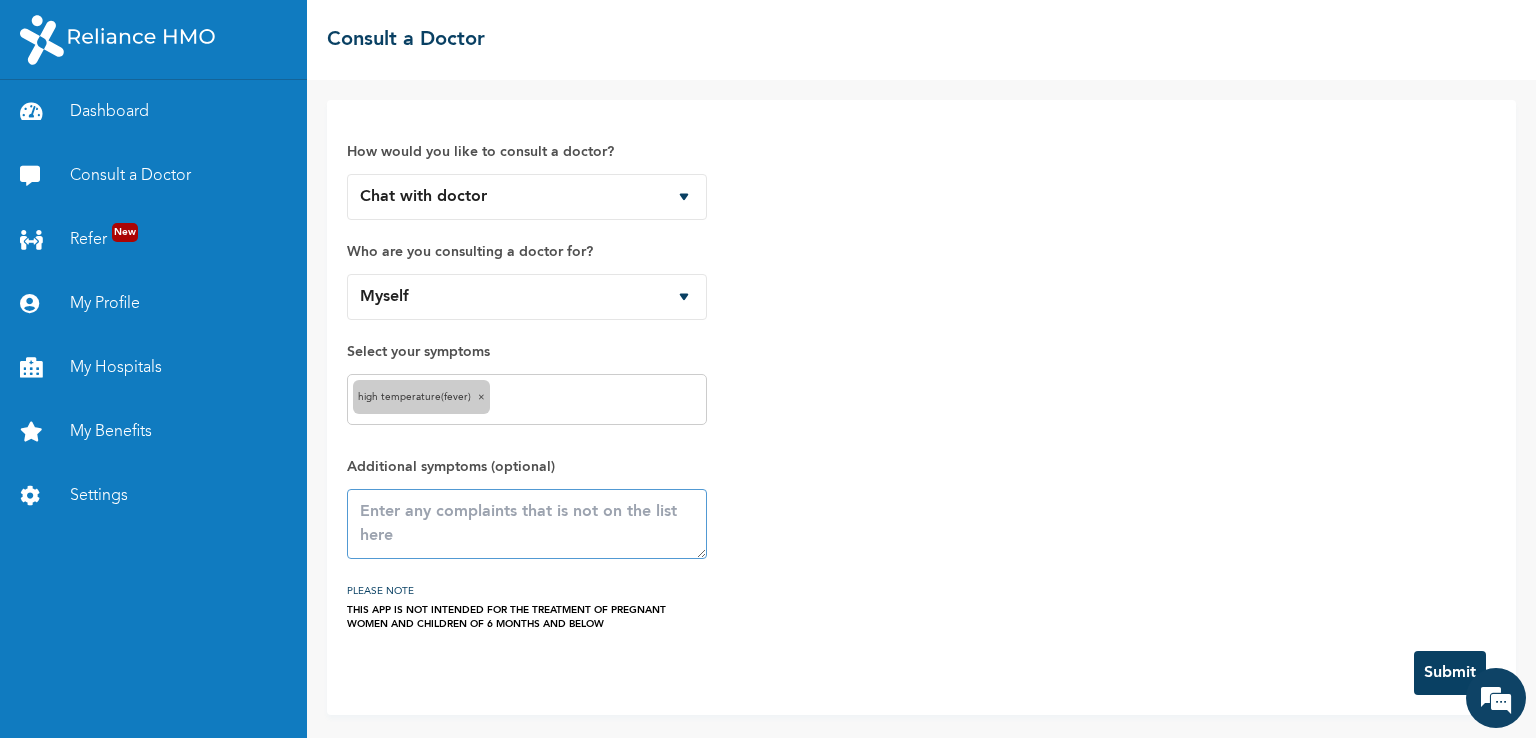 click at bounding box center [527, 524] 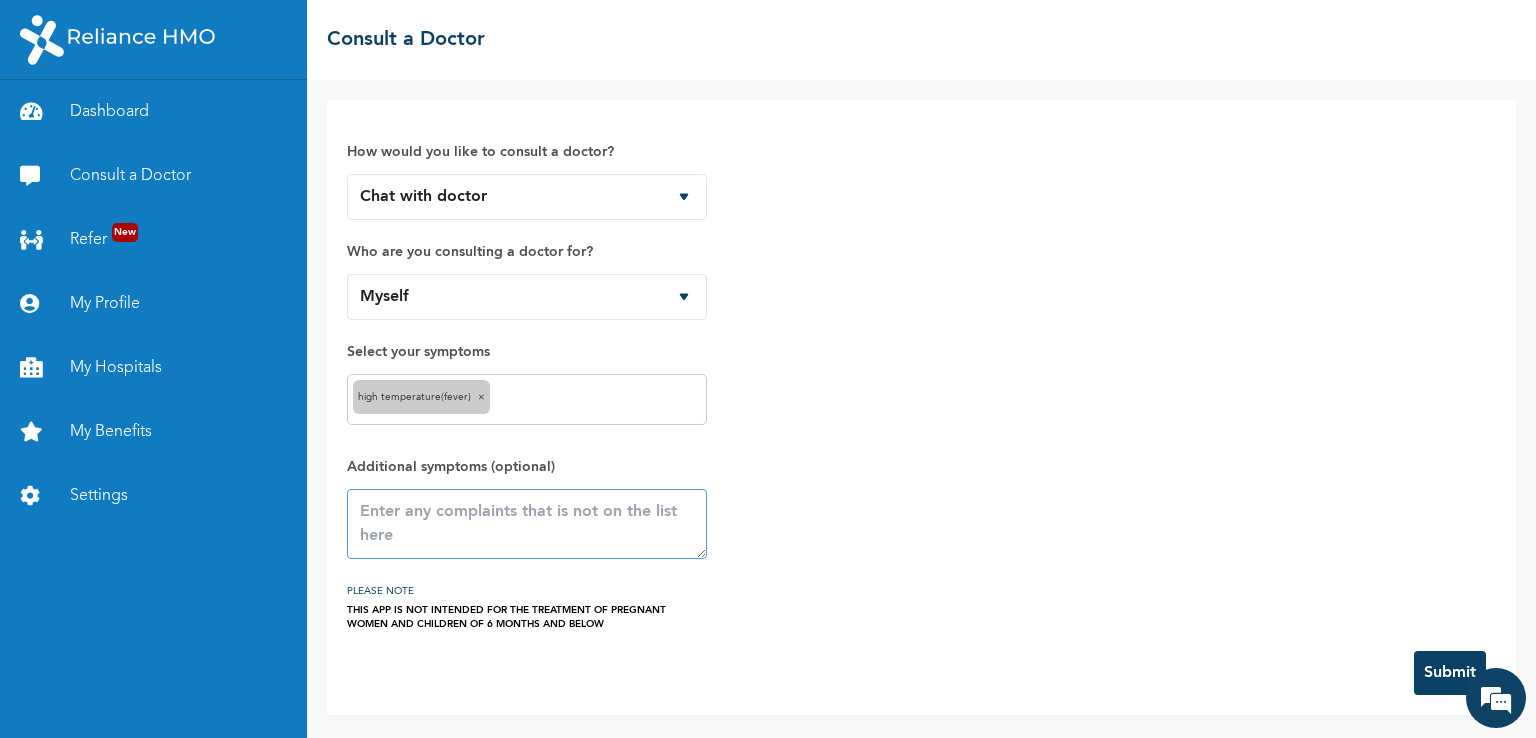 paste on "High temperature(Fever) cold, headache, weaknes" 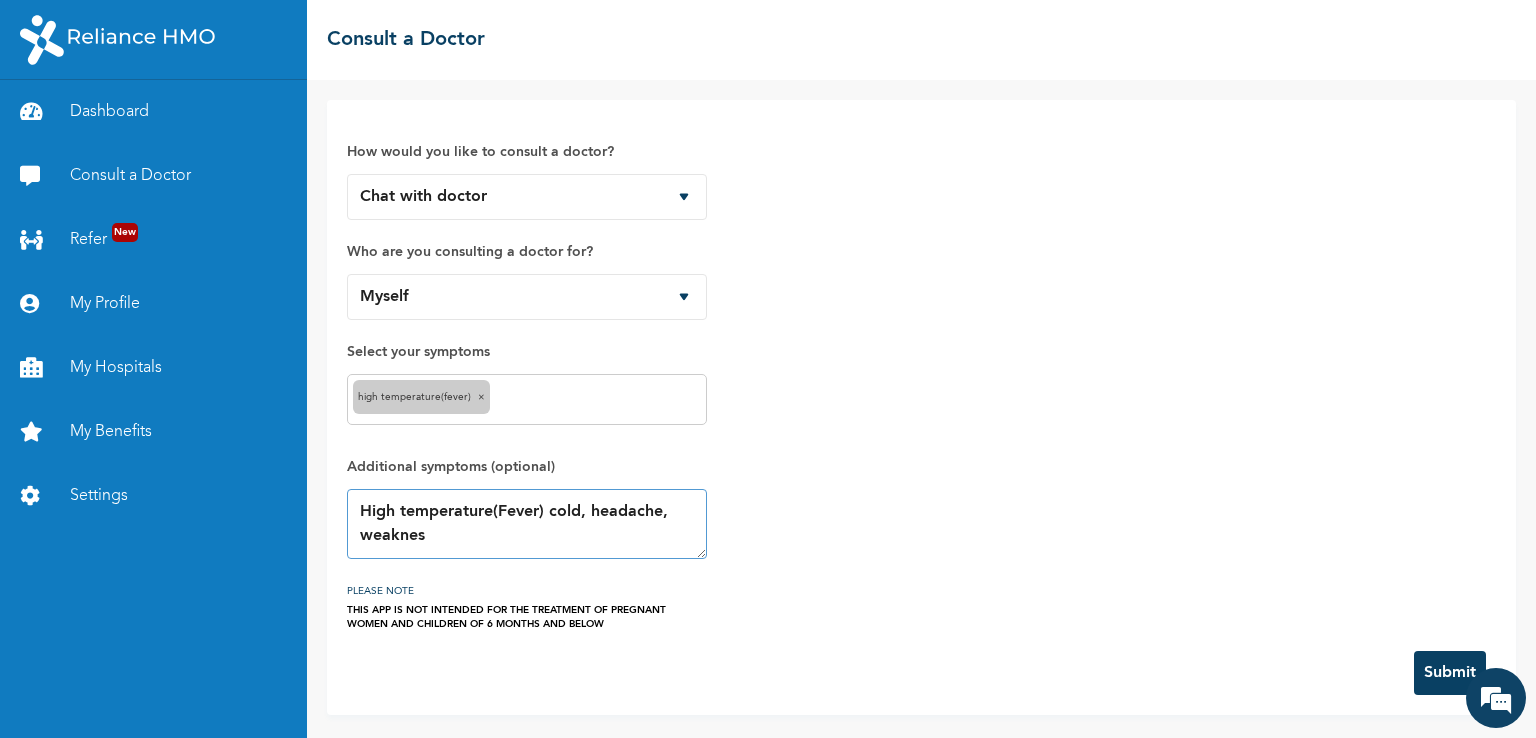 type on "High temperature(Fever) cold, headache, weaknes" 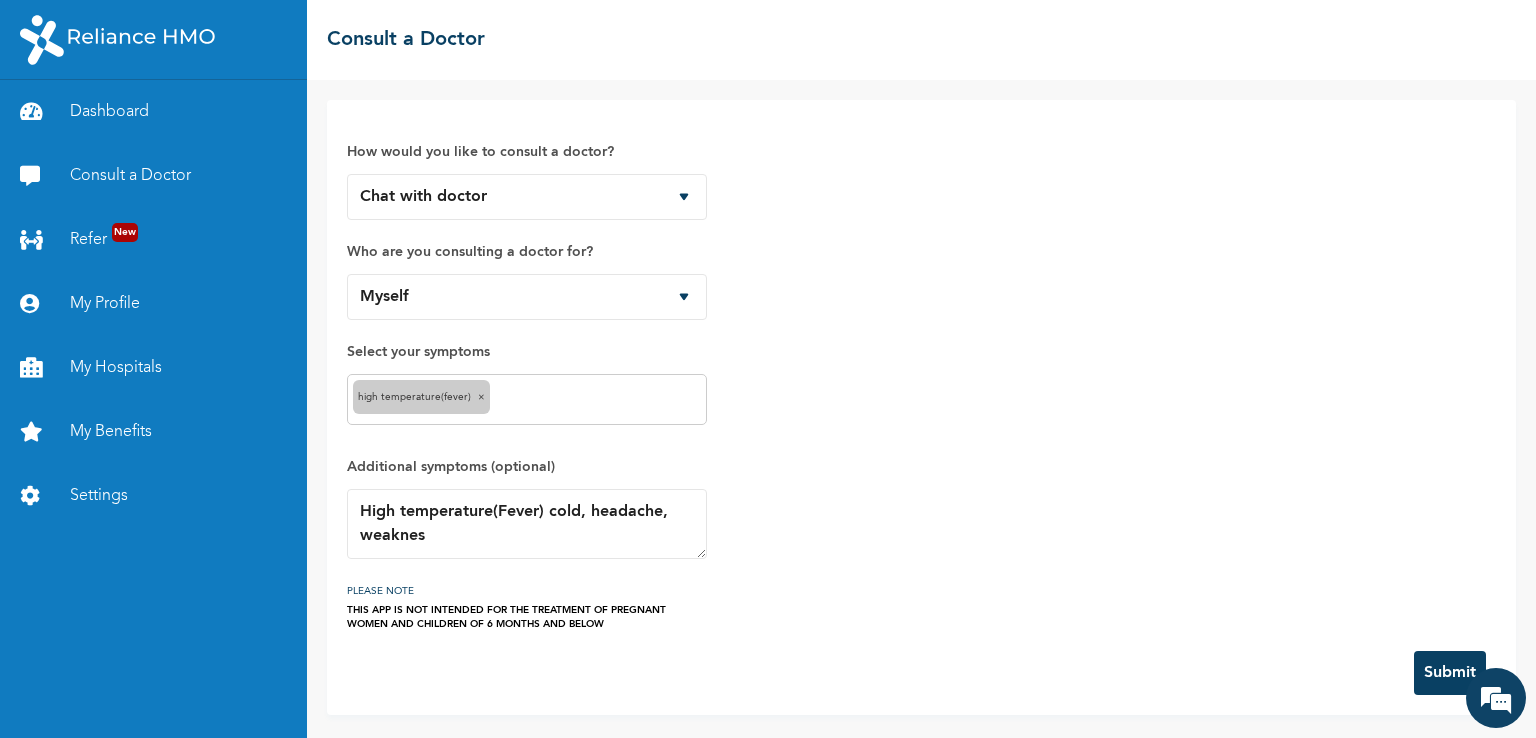 click on "Submit" at bounding box center (1450, 673) 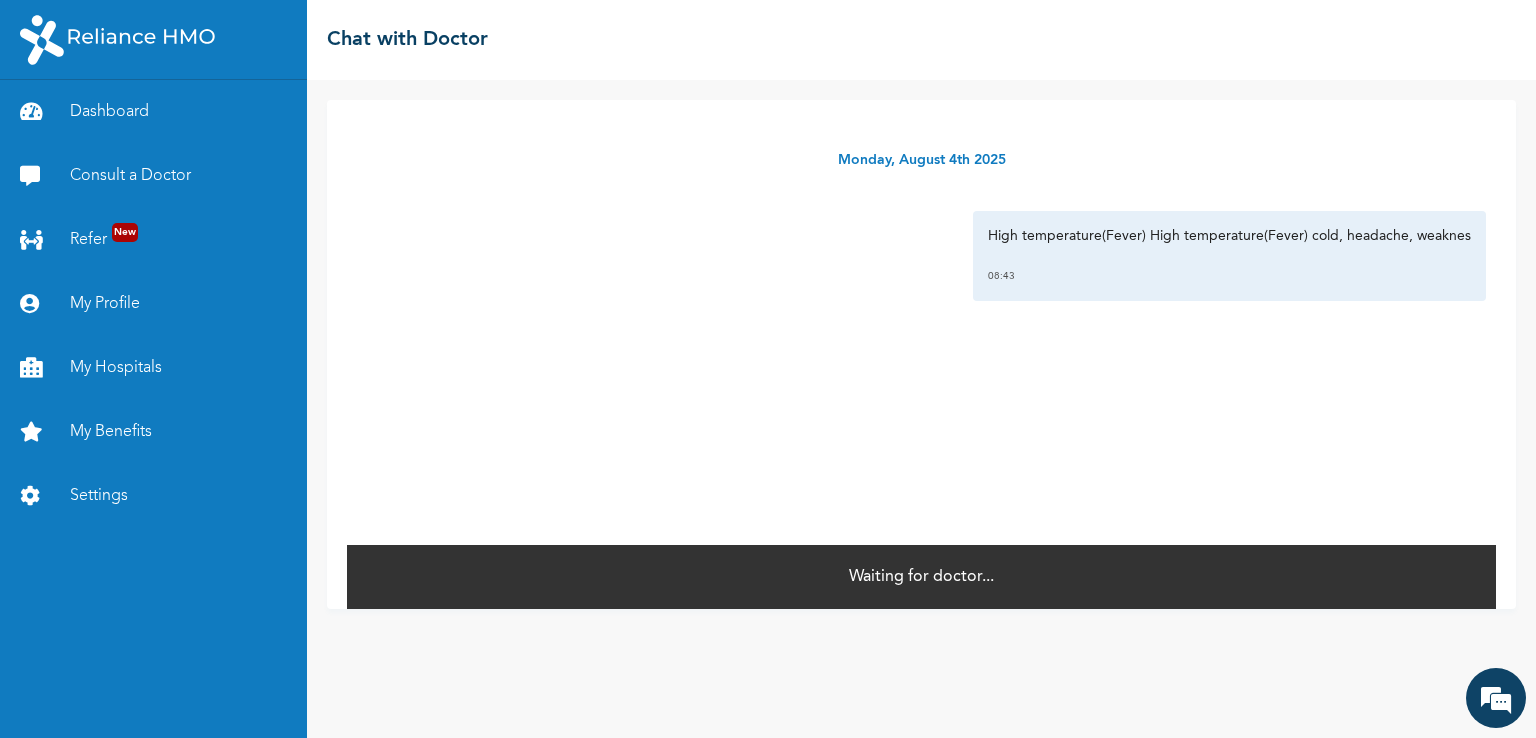 scroll, scrollTop: 627, scrollLeft: 0, axis: vertical 